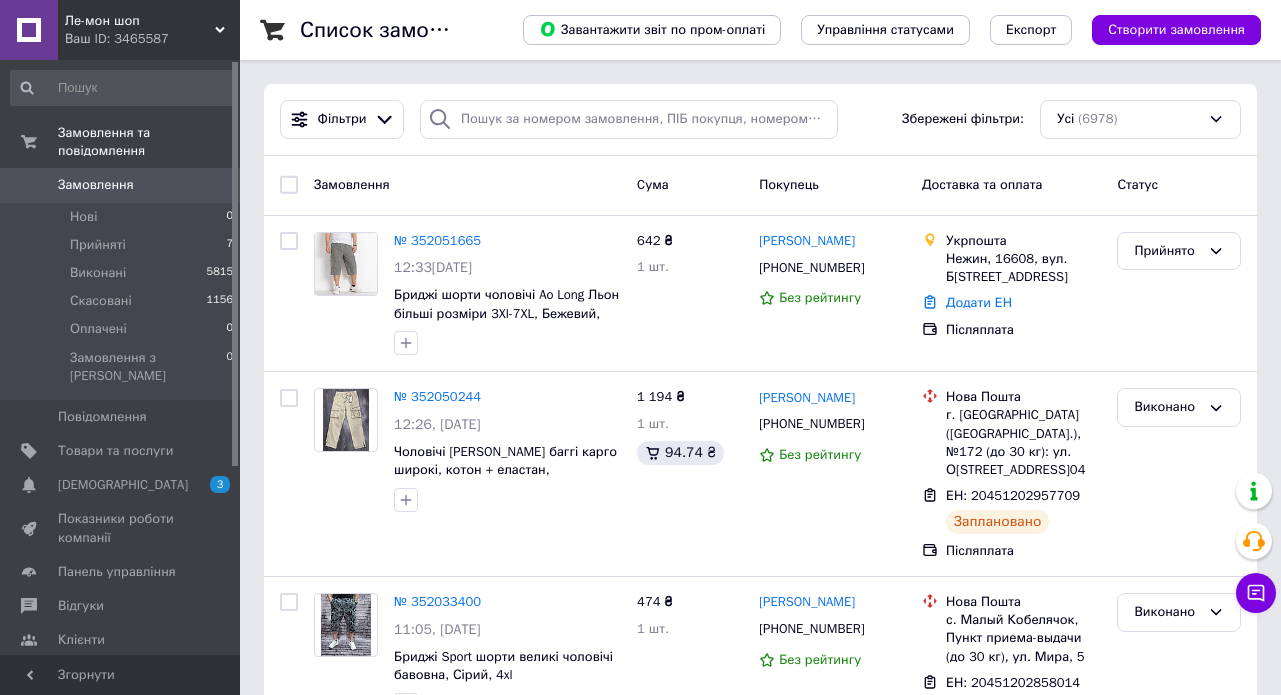 scroll, scrollTop: 0, scrollLeft: 0, axis: both 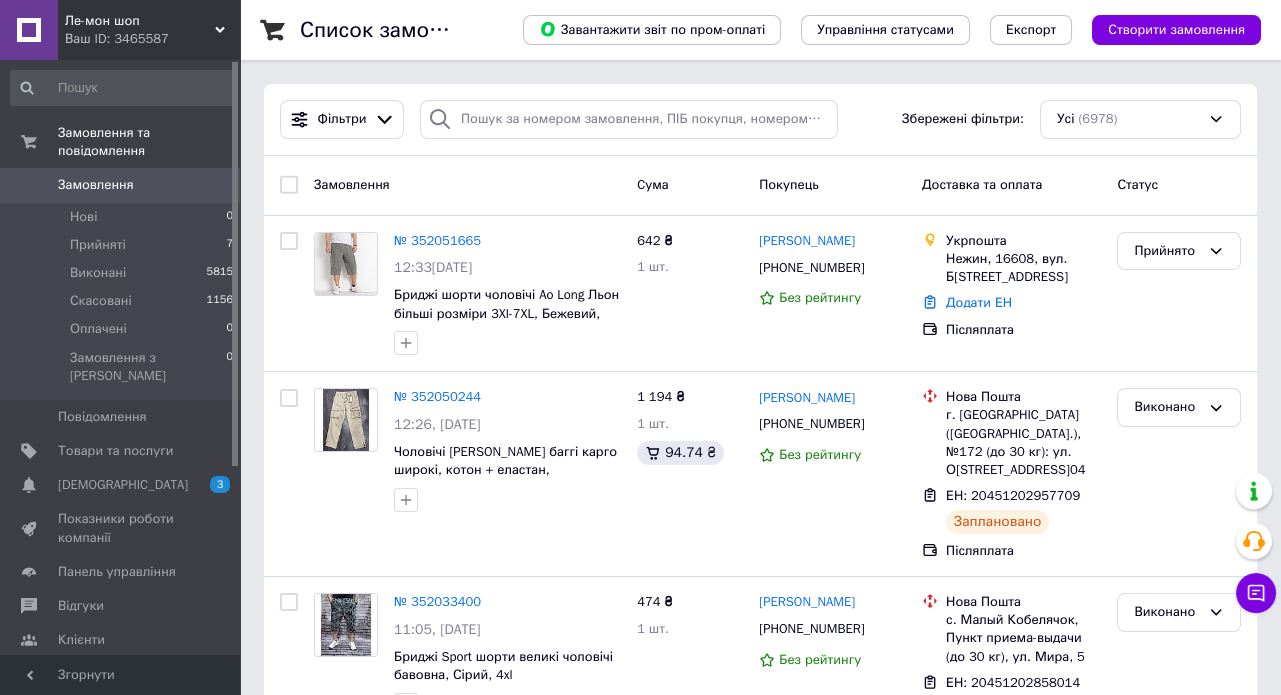 click on "Замовлення" at bounding box center (121, 185) 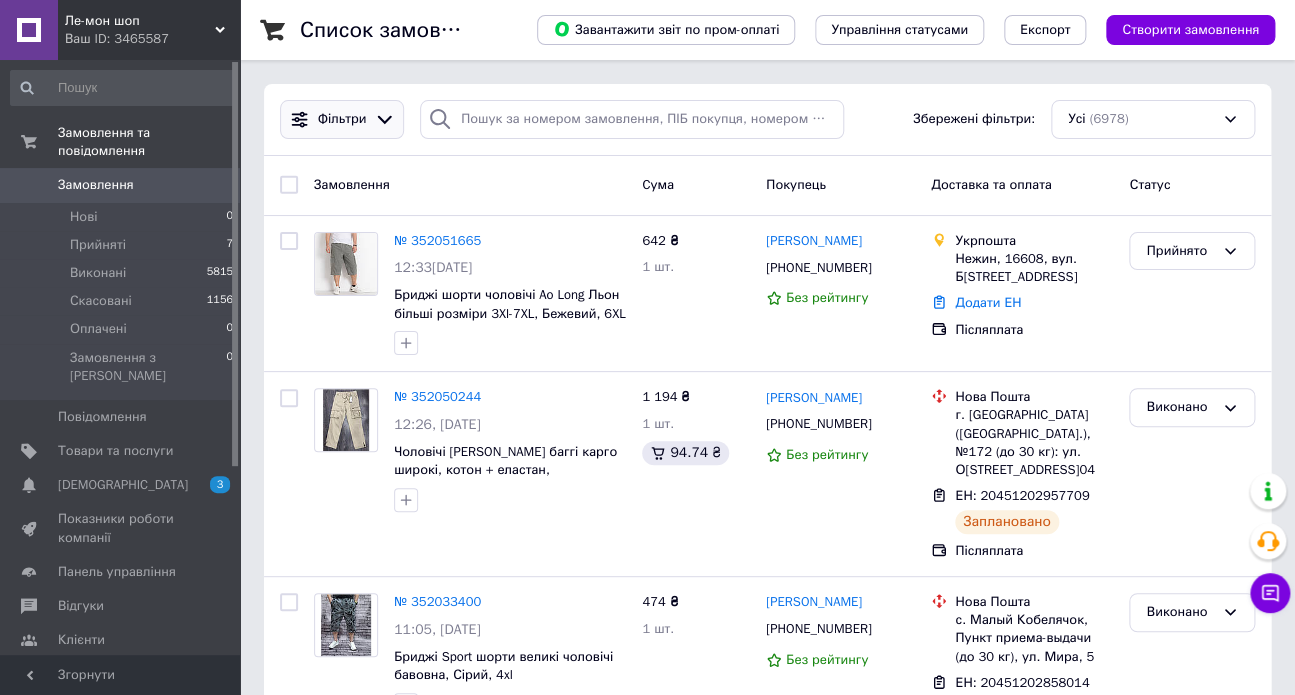 click 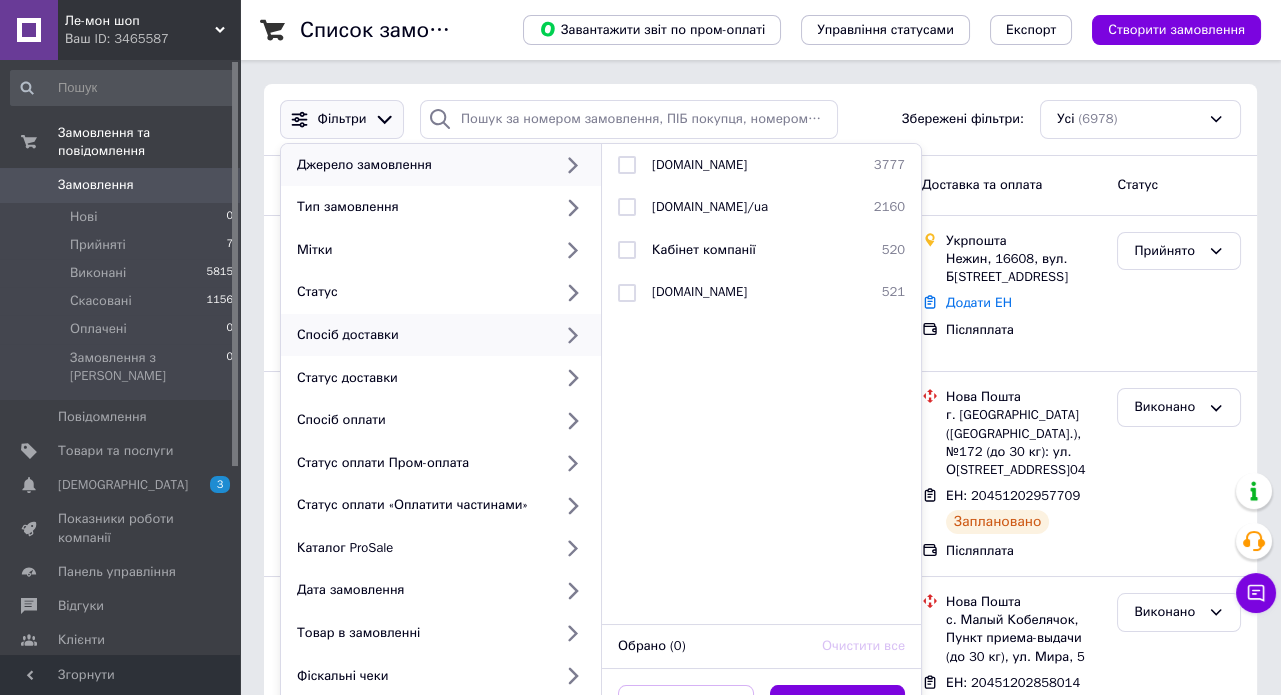 click 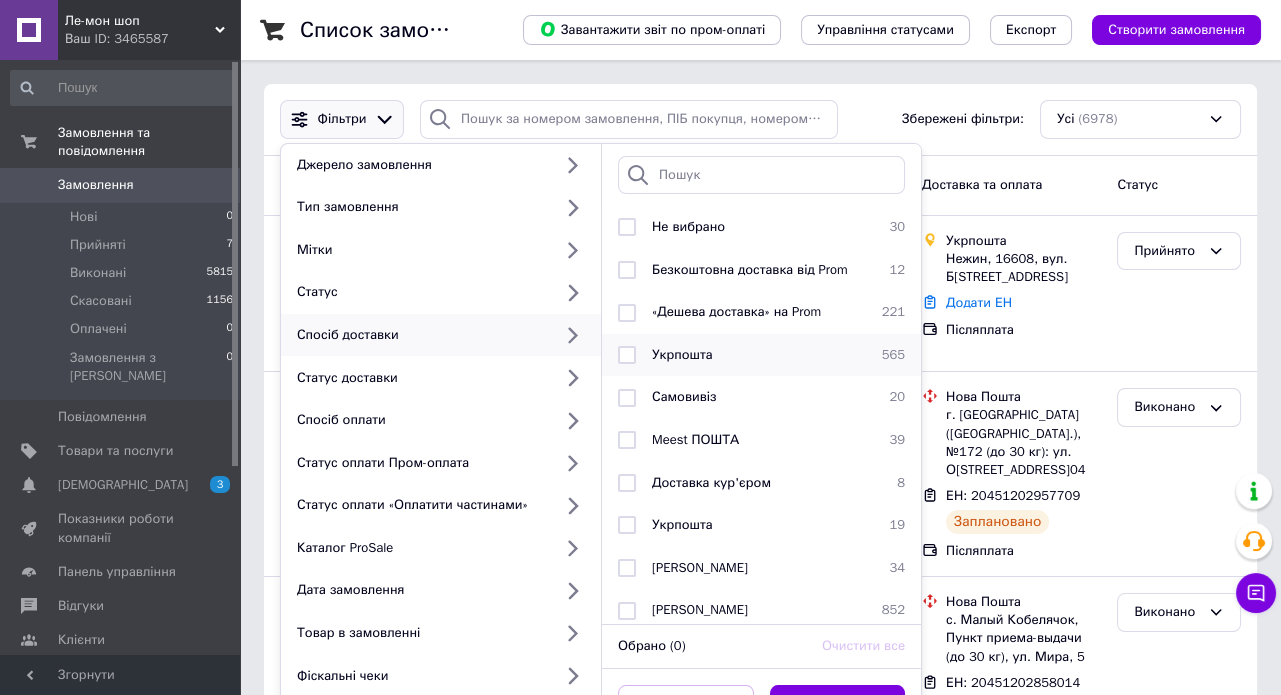 click at bounding box center (627, 355) 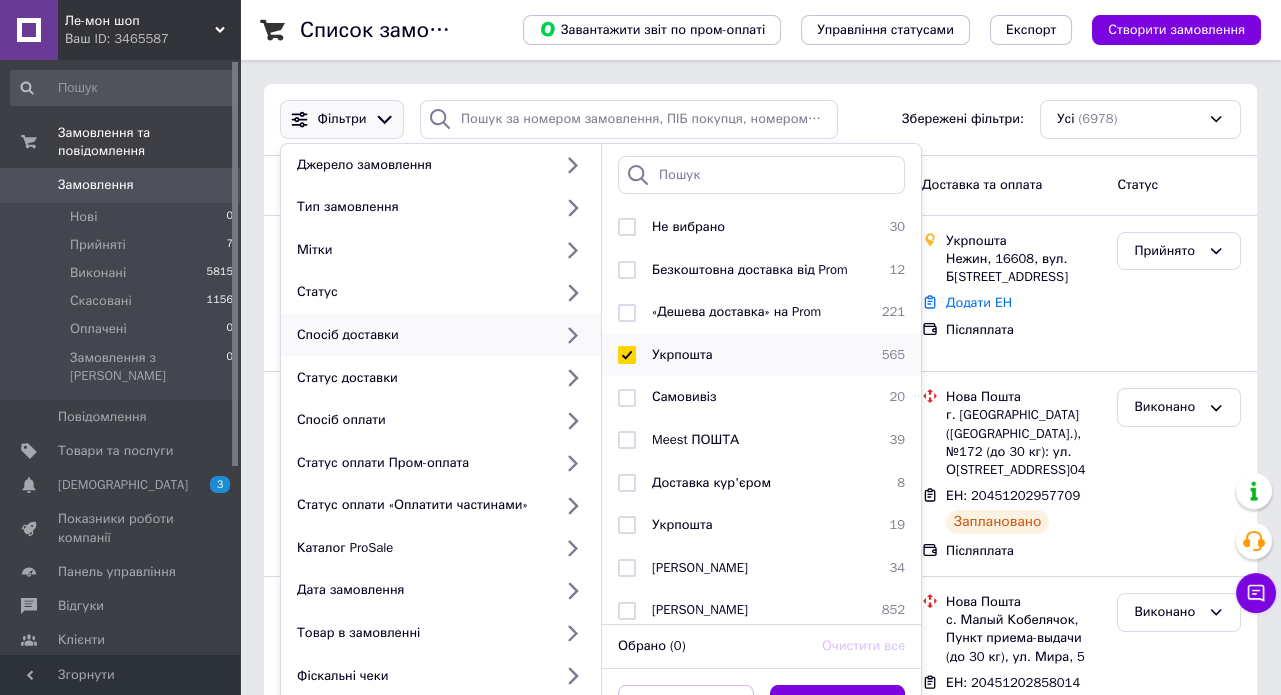 checkbox on "true" 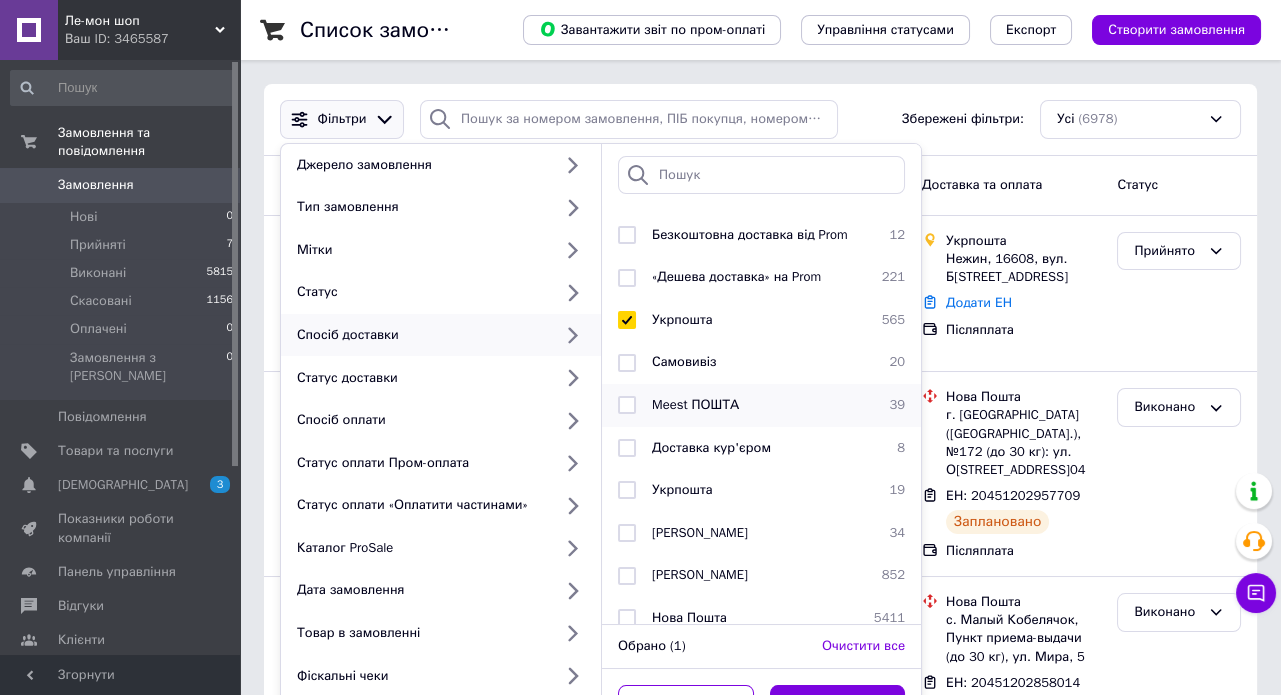 scroll, scrollTop: 49, scrollLeft: 0, axis: vertical 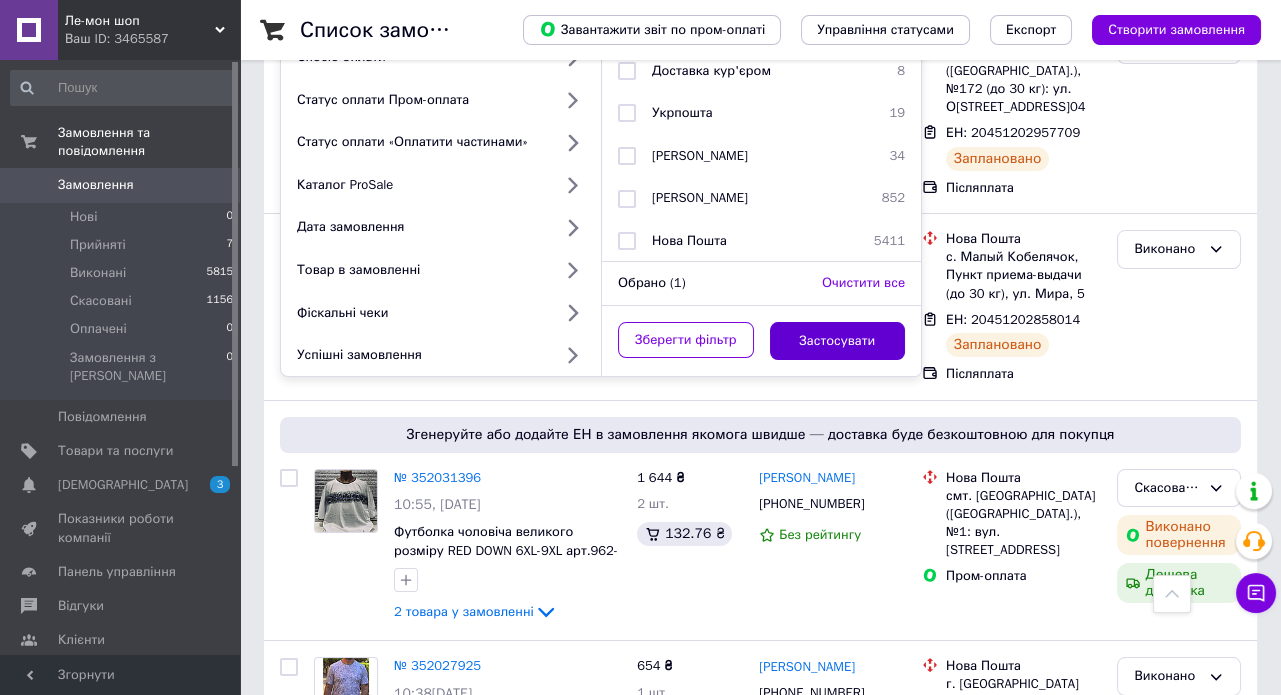 click on "Застосувати" at bounding box center (838, 341) 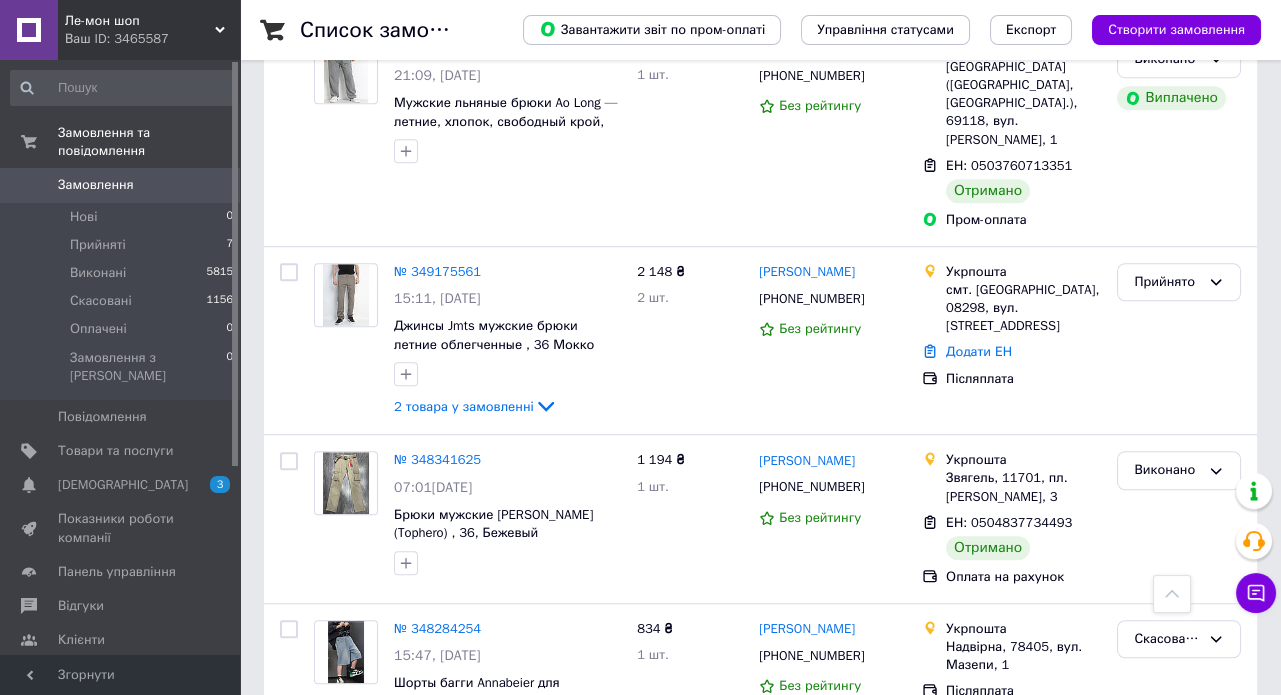 scroll, scrollTop: 2909, scrollLeft: 0, axis: vertical 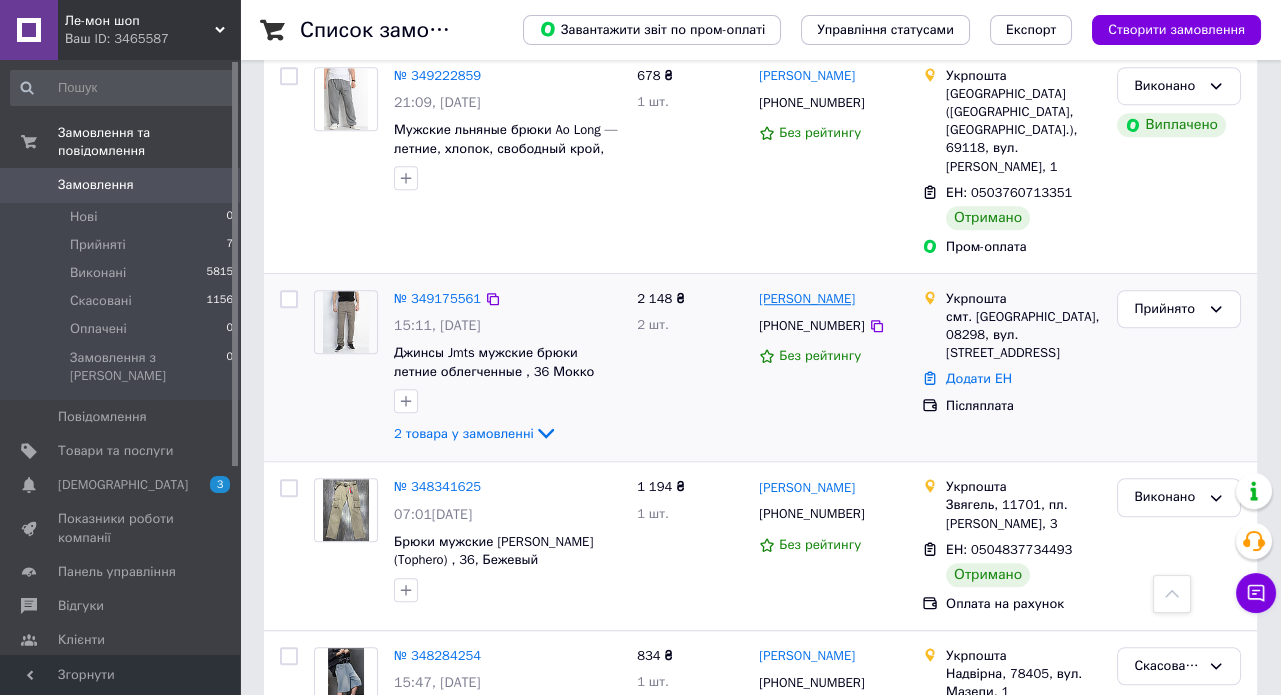 drag, startPoint x: 850, startPoint y: 241, endPoint x: 760, endPoint y: 245, distance: 90.088844 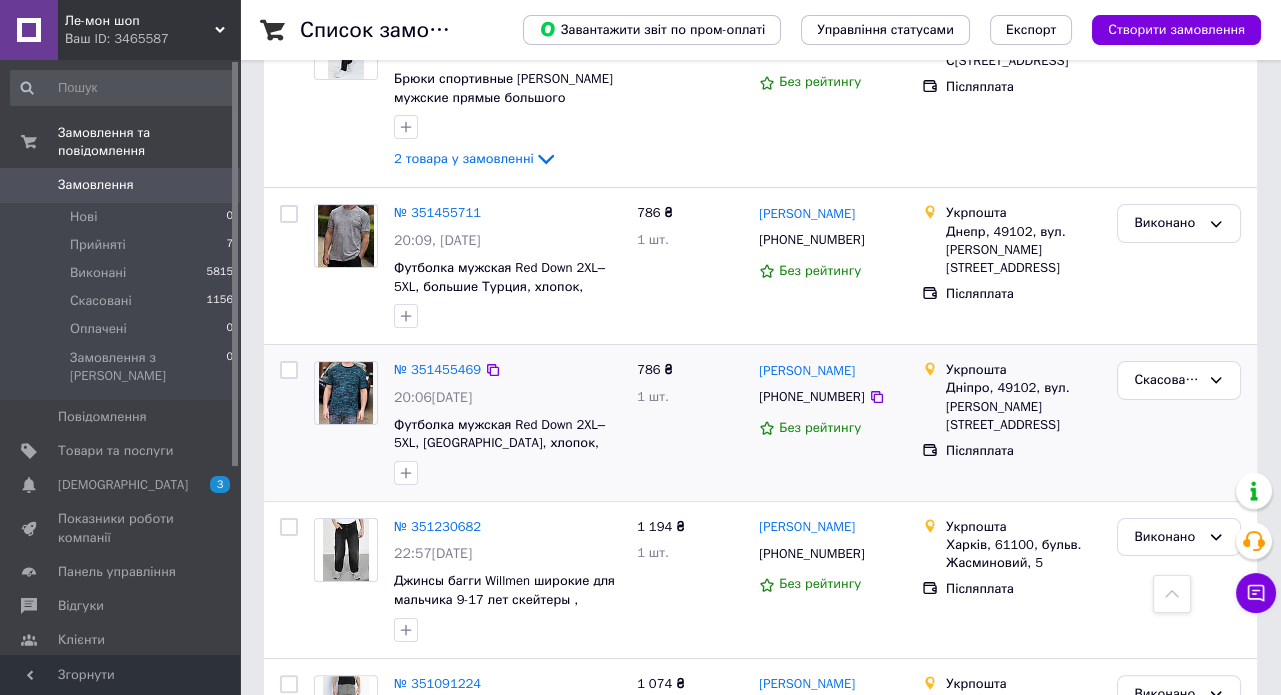 scroll, scrollTop: 1090, scrollLeft: 0, axis: vertical 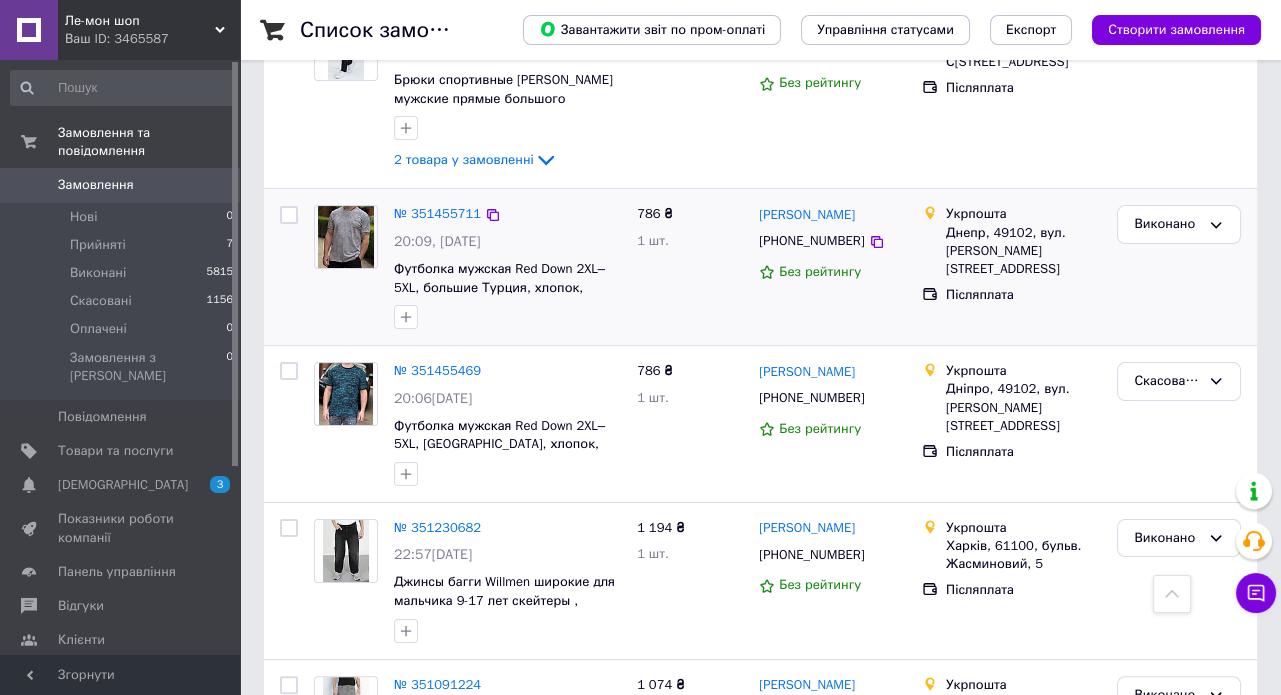 drag, startPoint x: 884, startPoint y: 212, endPoint x: 756, endPoint y: 210, distance: 128.01562 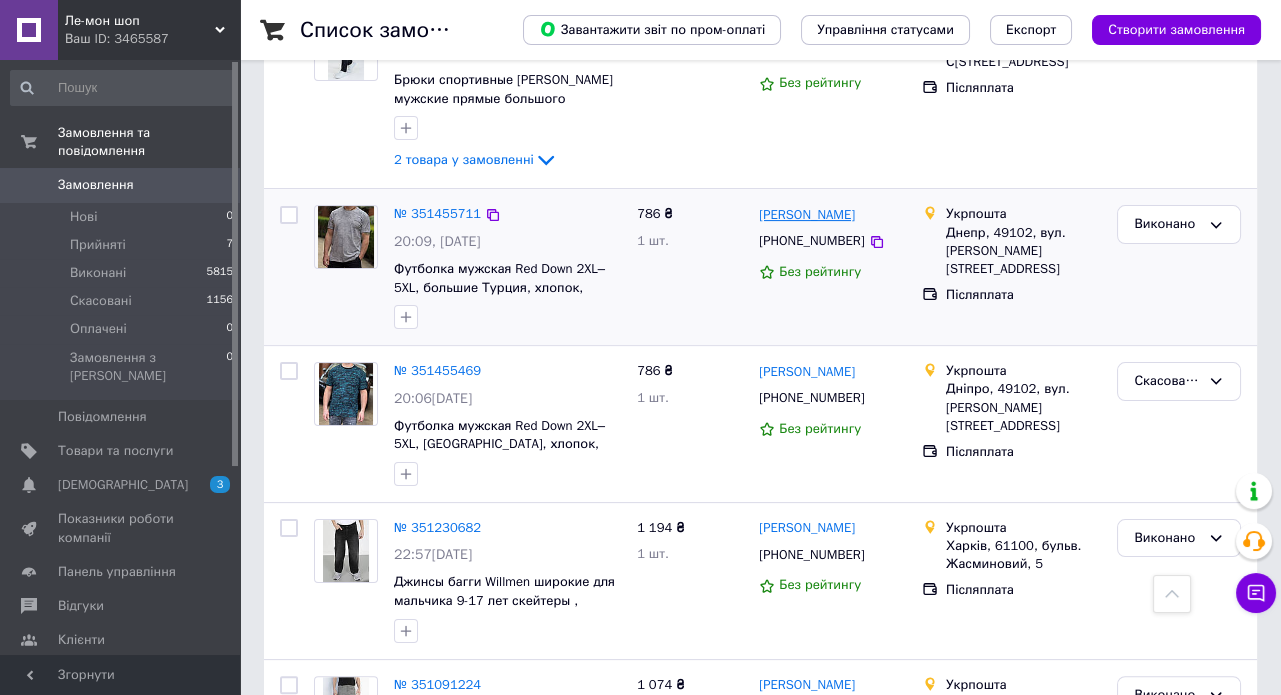 copy on "[PERSON_NAME]" 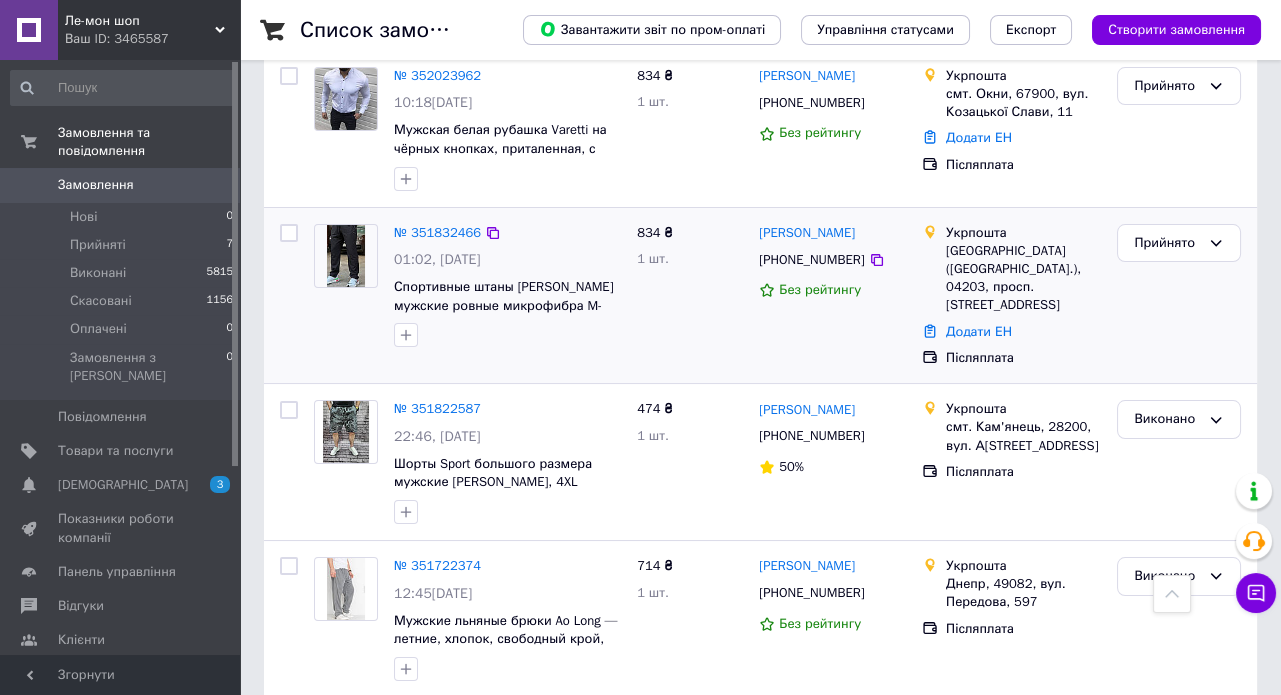 scroll, scrollTop: 363, scrollLeft: 0, axis: vertical 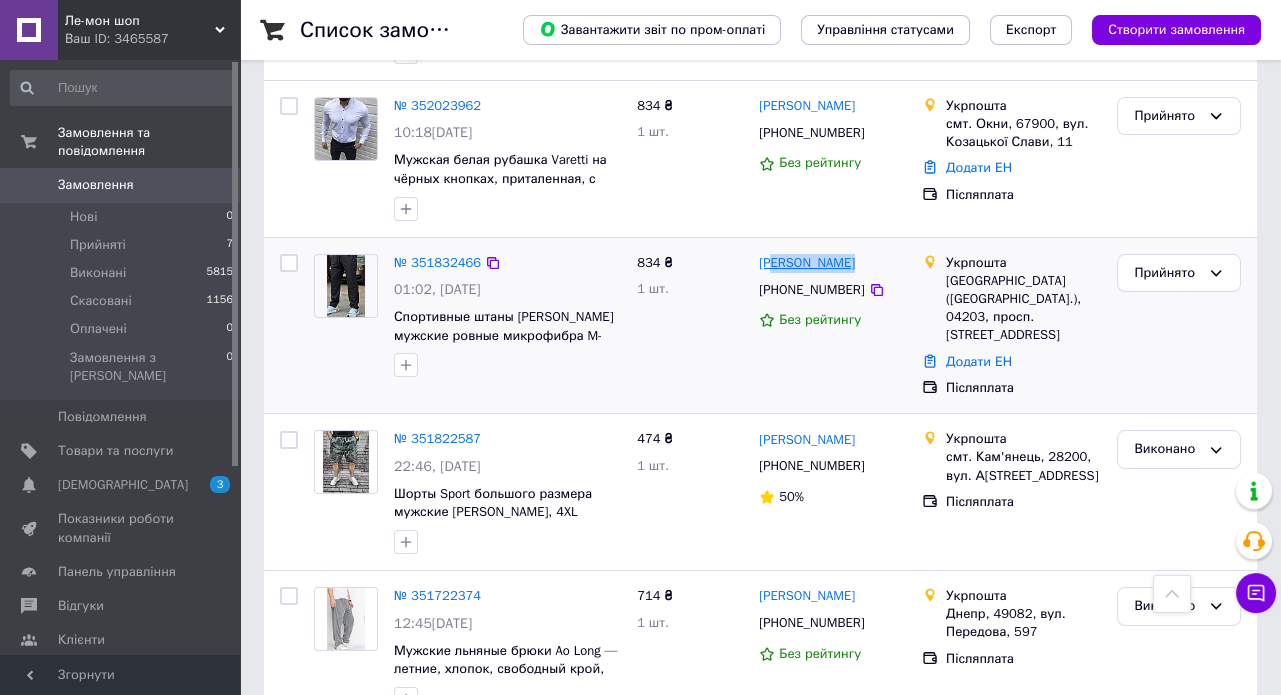 drag, startPoint x: 855, startPoint y: 258, endPoint x: 775, endPoint y: 253, distance: 80.1561 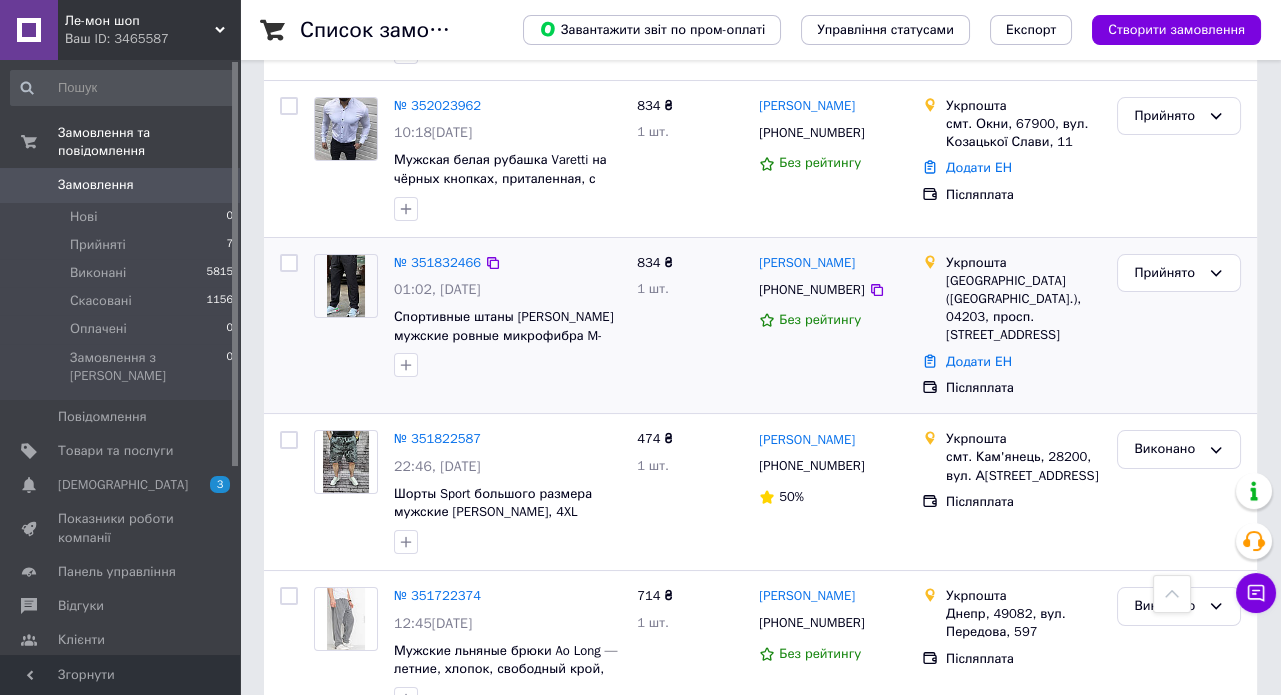 click on "1 шт." at bounding box center [690, 289] 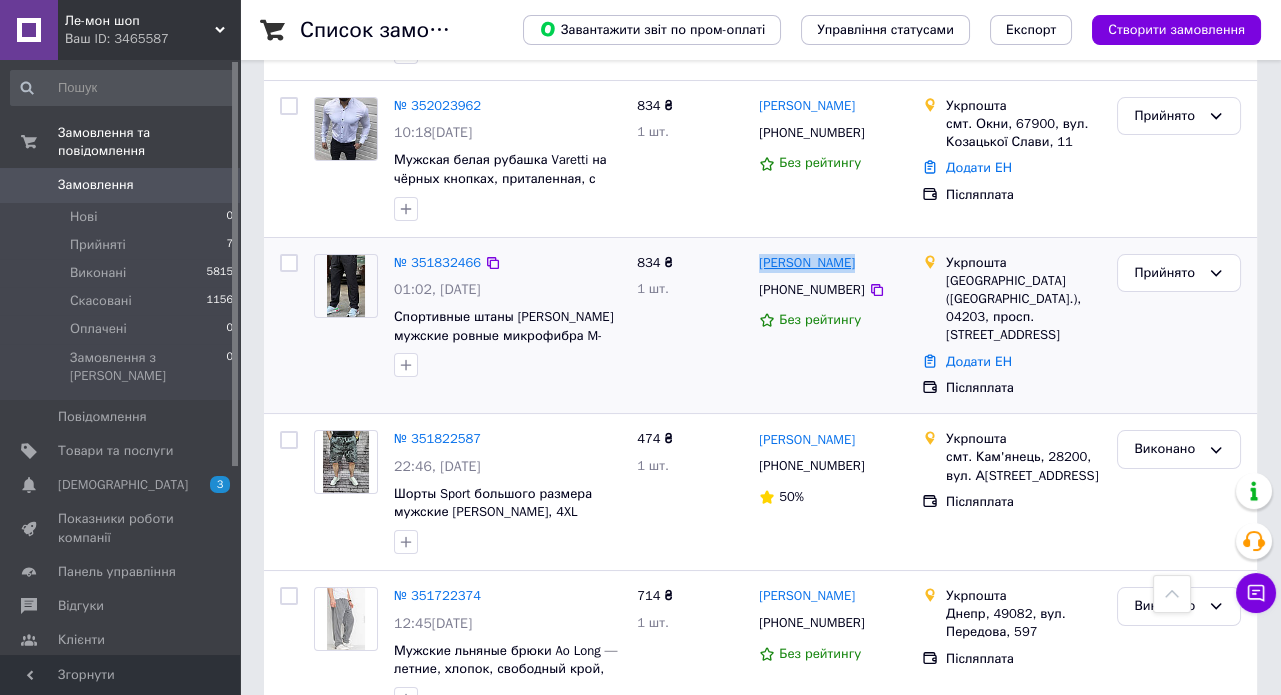 drag, startPoint x: 857, startPoint y: 260, endPoint x: 762, endPoint y: 258, distance: 95.02105 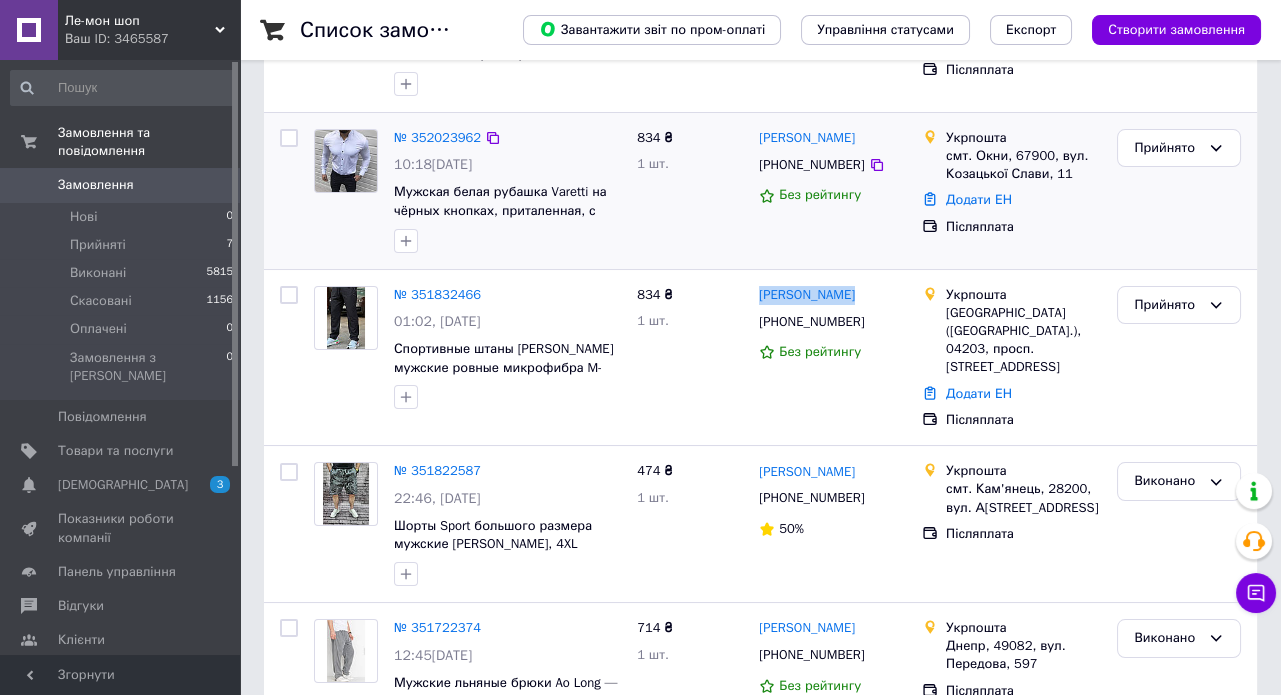 scroll, scrollTop: 363, scrollLeft: 0, axis: vertical 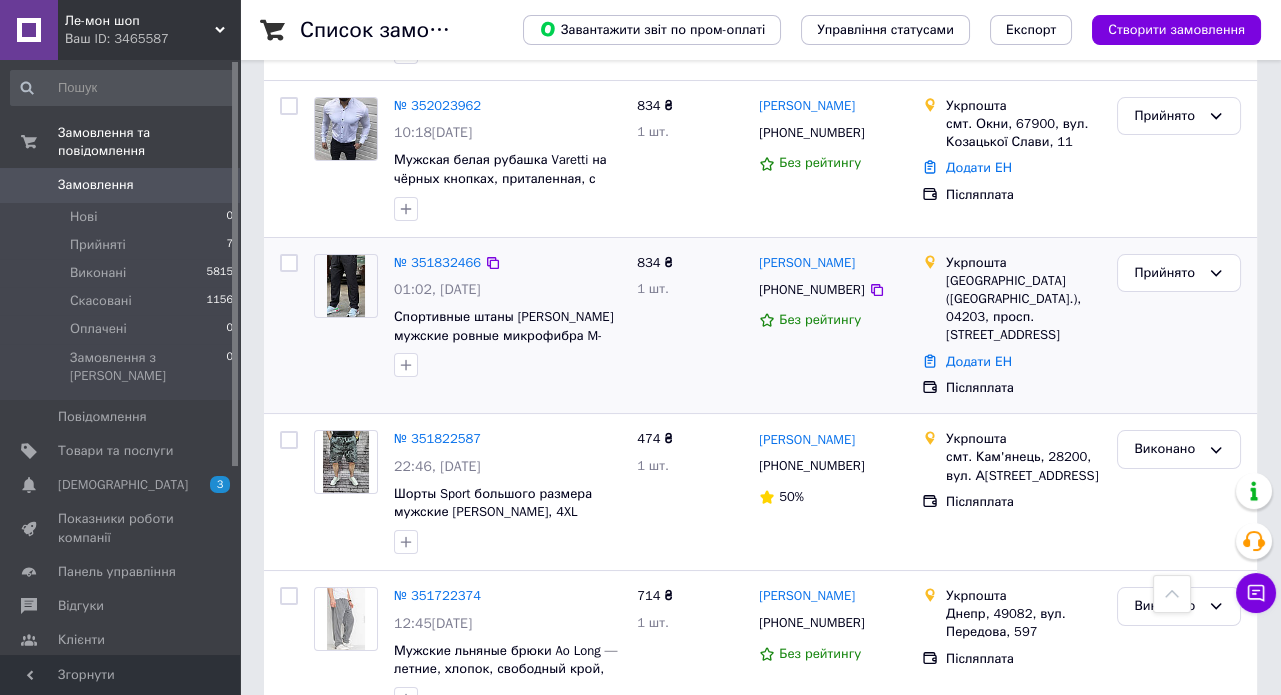click on "834 ₴ 1 шт." at bounding box center [690, 326] 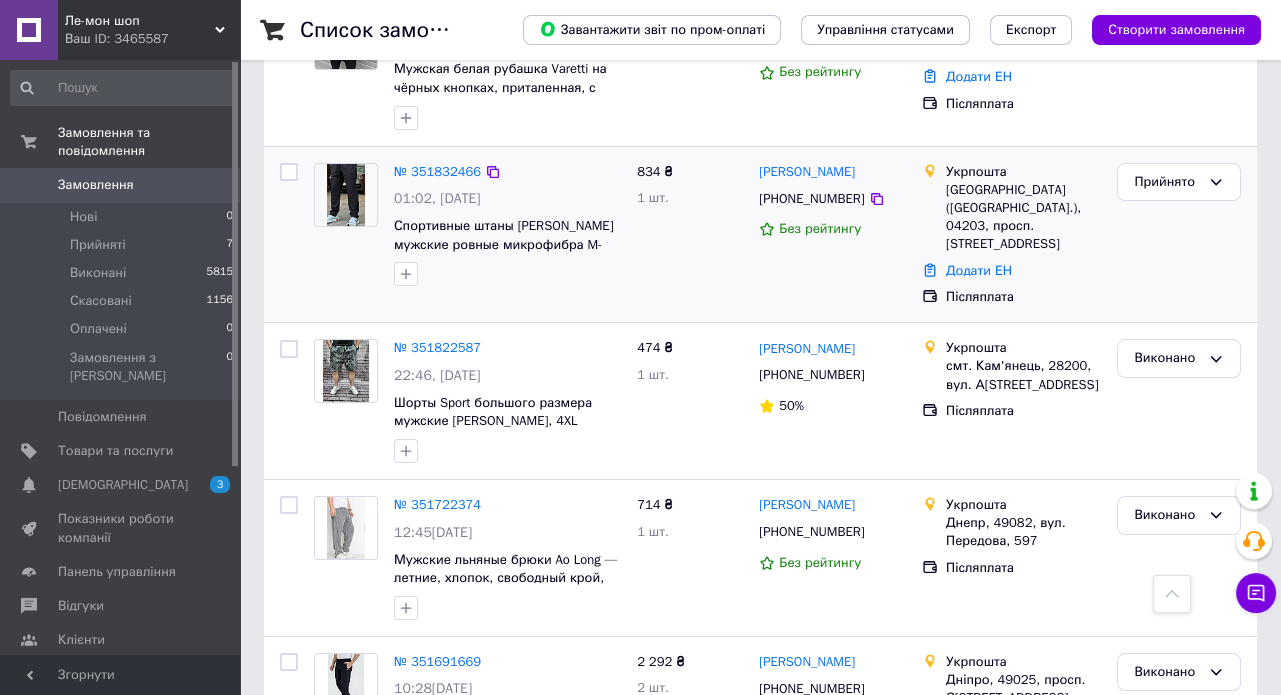scroll, scrollTop: 545, scrollLeft: 0, axis: vertical 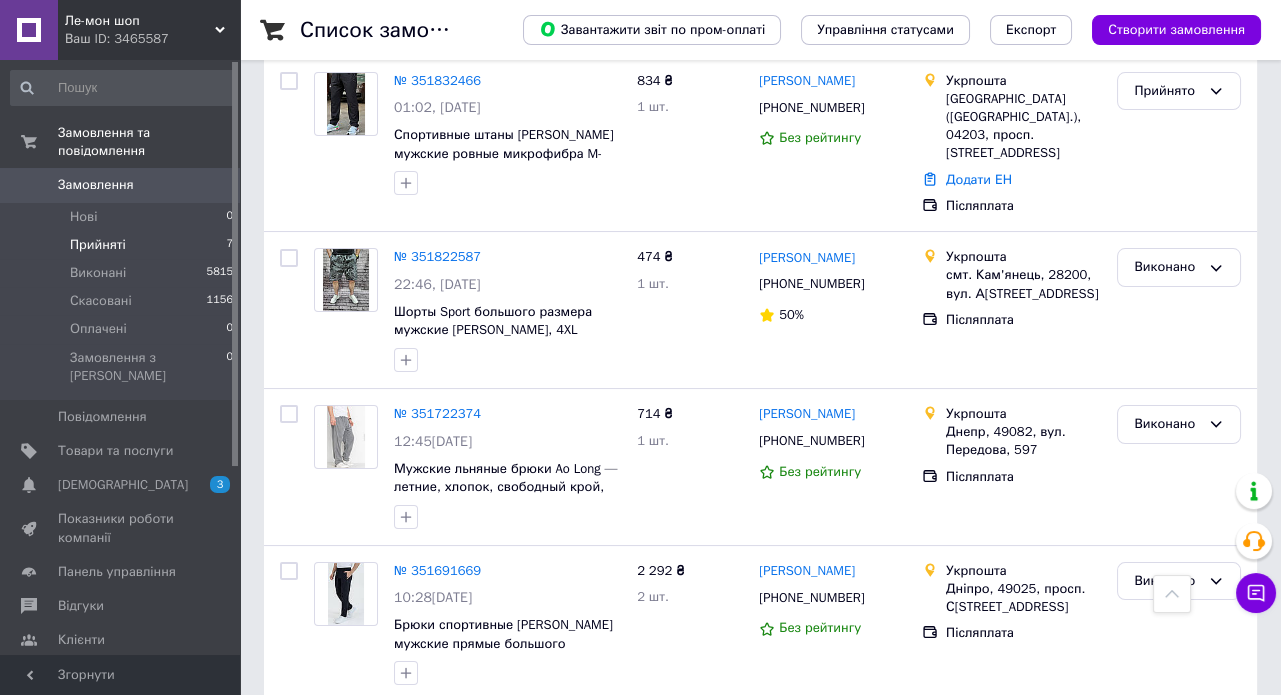 click on "Прийняті" at bounding box center (98, 245) 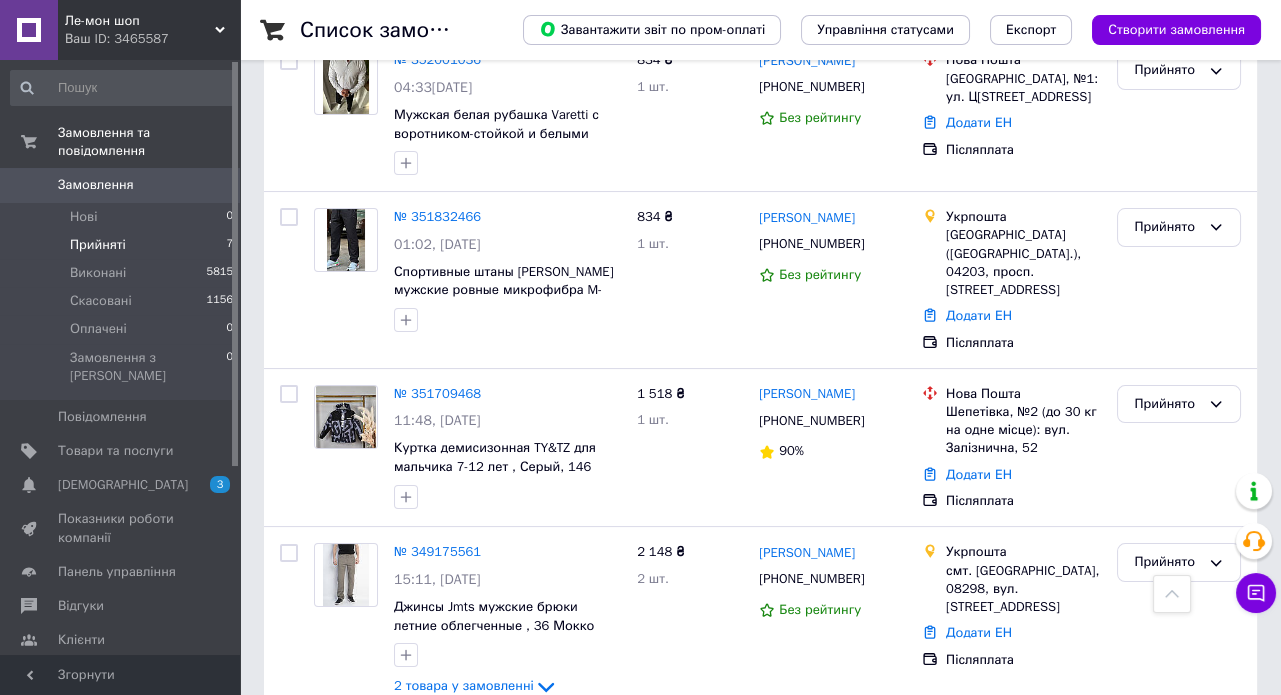 scroll, scrollTop: 766, scrollLeft: 0, axis: vertical 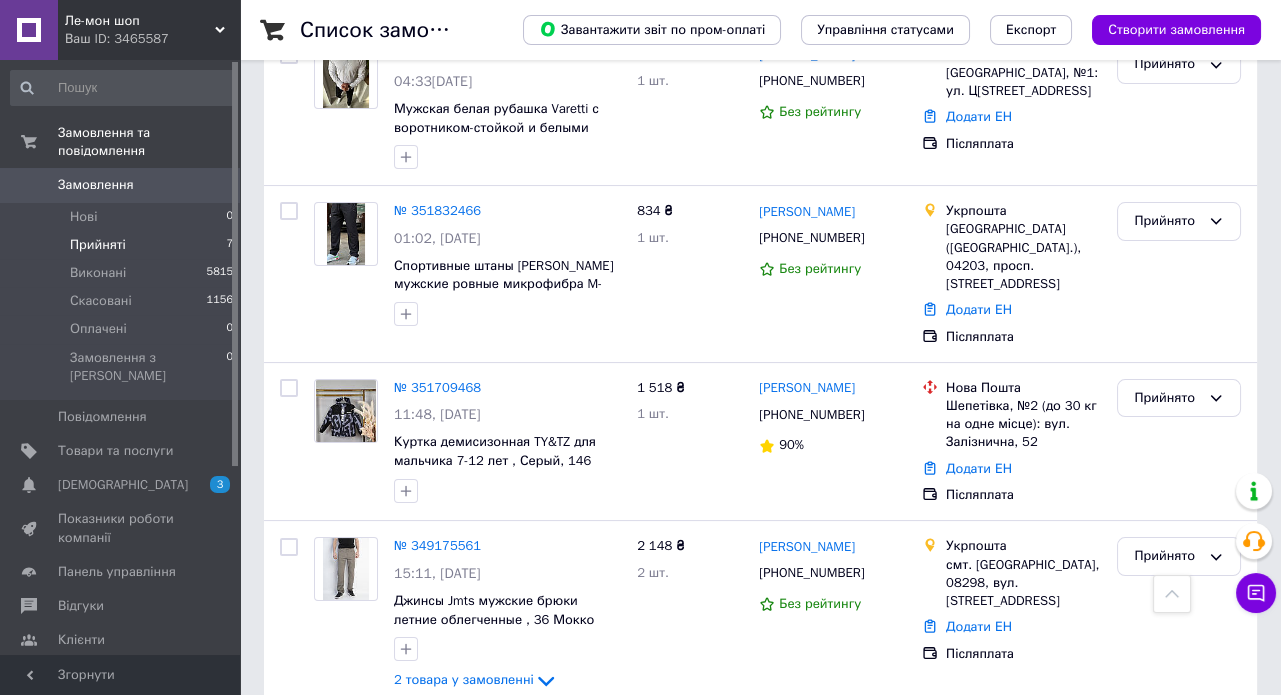 click on "Замовлення" at bounding box center [96, 185] 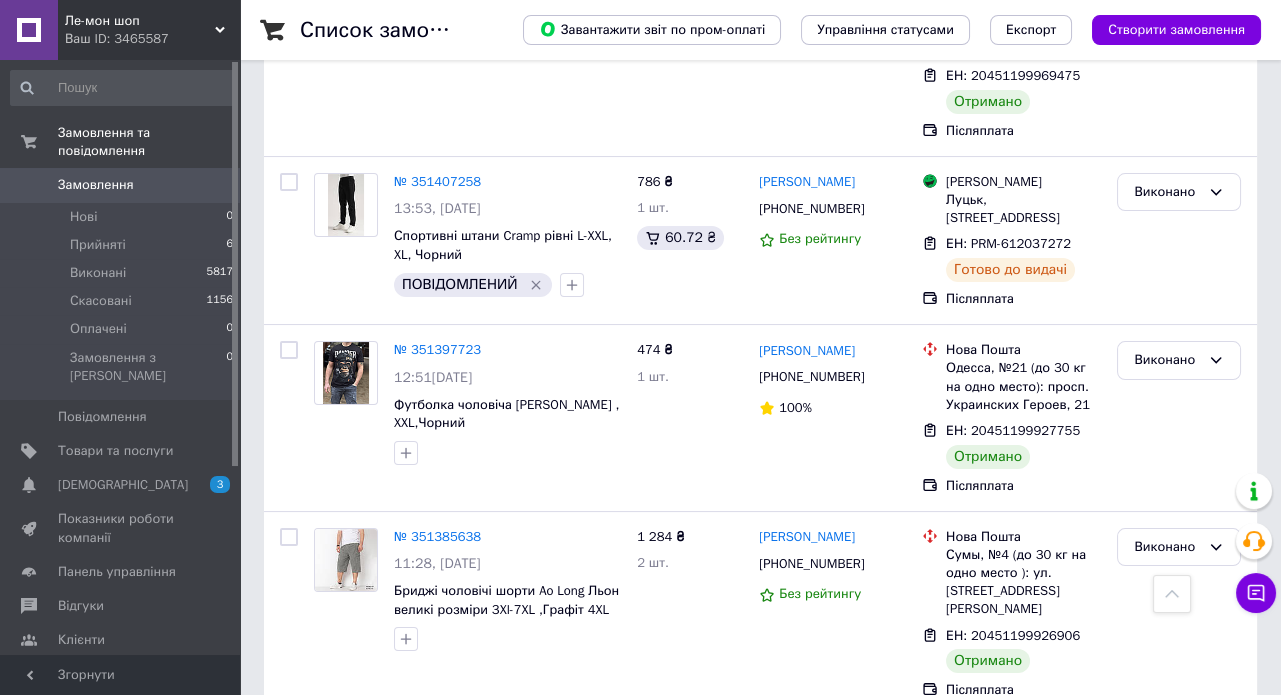 scroll, scrollTop: 14818, scrollLeft: 0, axis: vertical 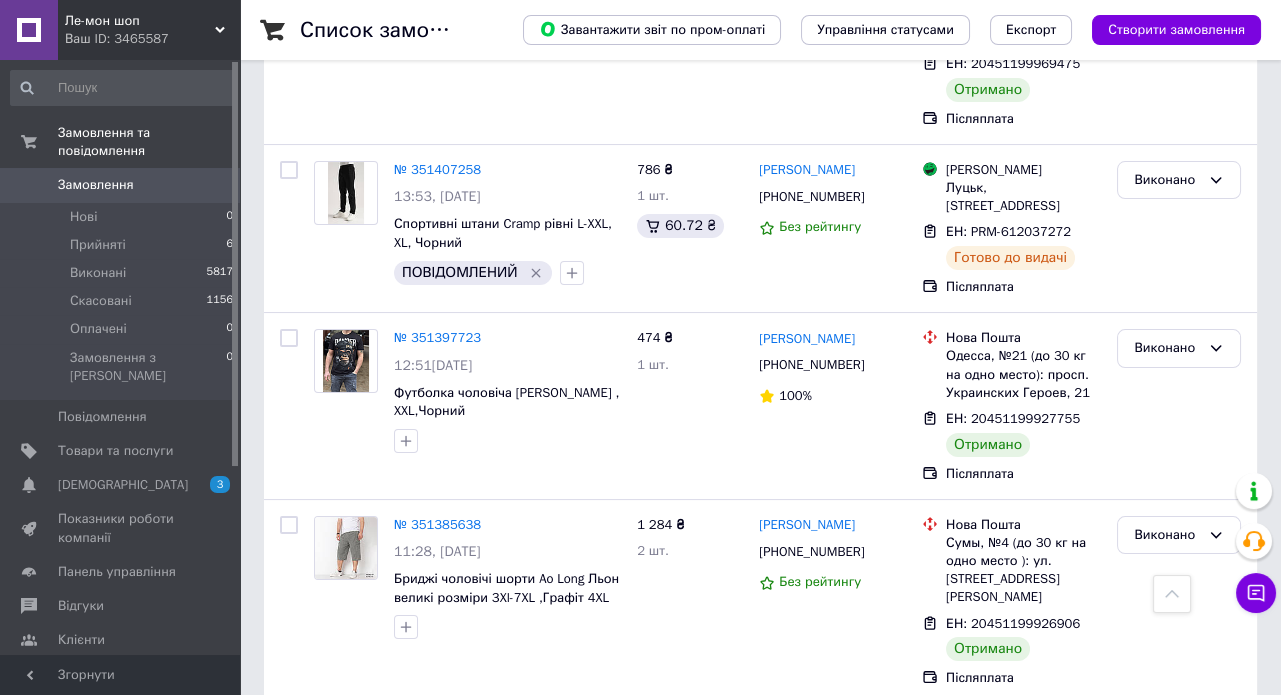click on "№ 351350263" at bounding box center (437, 1276) 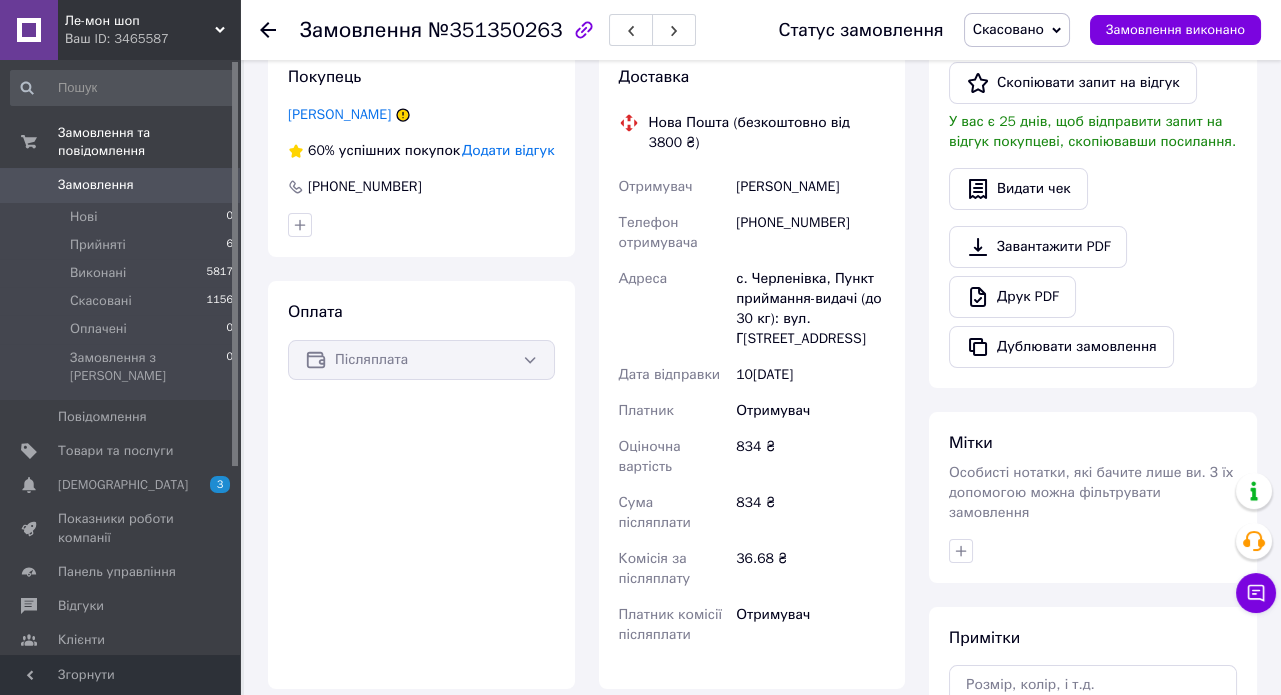scroll, scrollTop: 454, scrollLeft: 0, axis: vertical 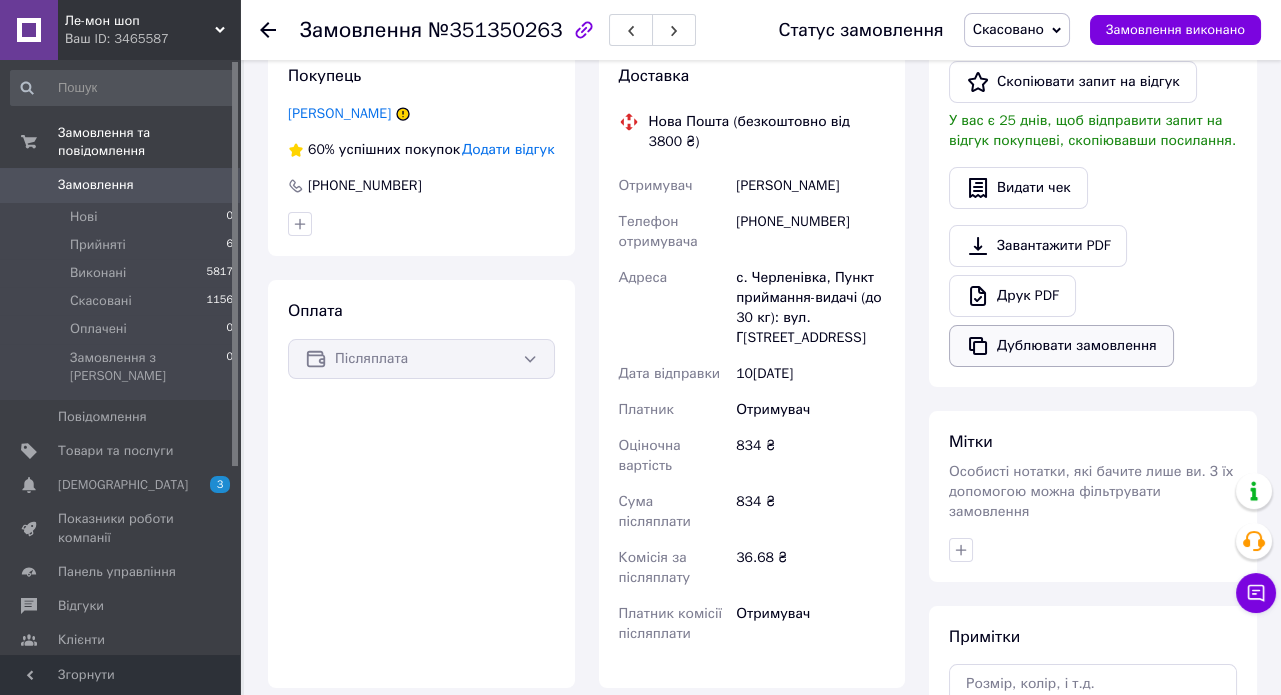 click on "Дублювати замовлення" at bounding box center (1061, 346) 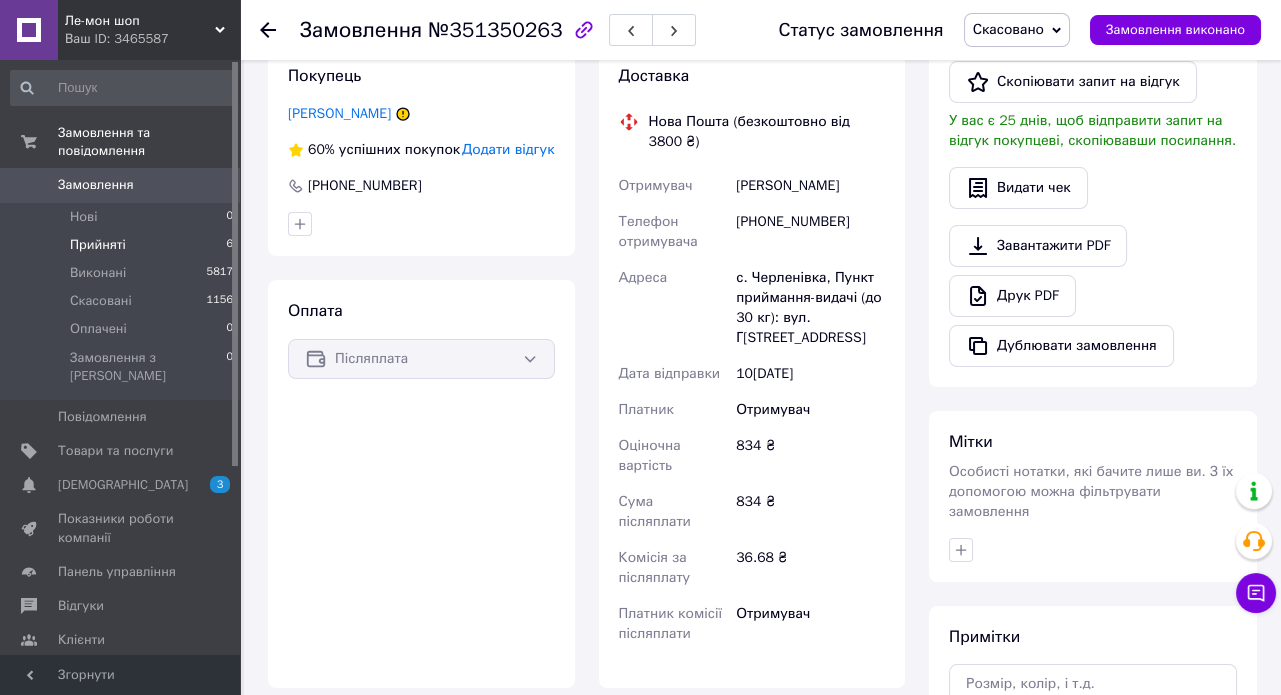 click on "Прийняті" at bounding box center (98, 245) 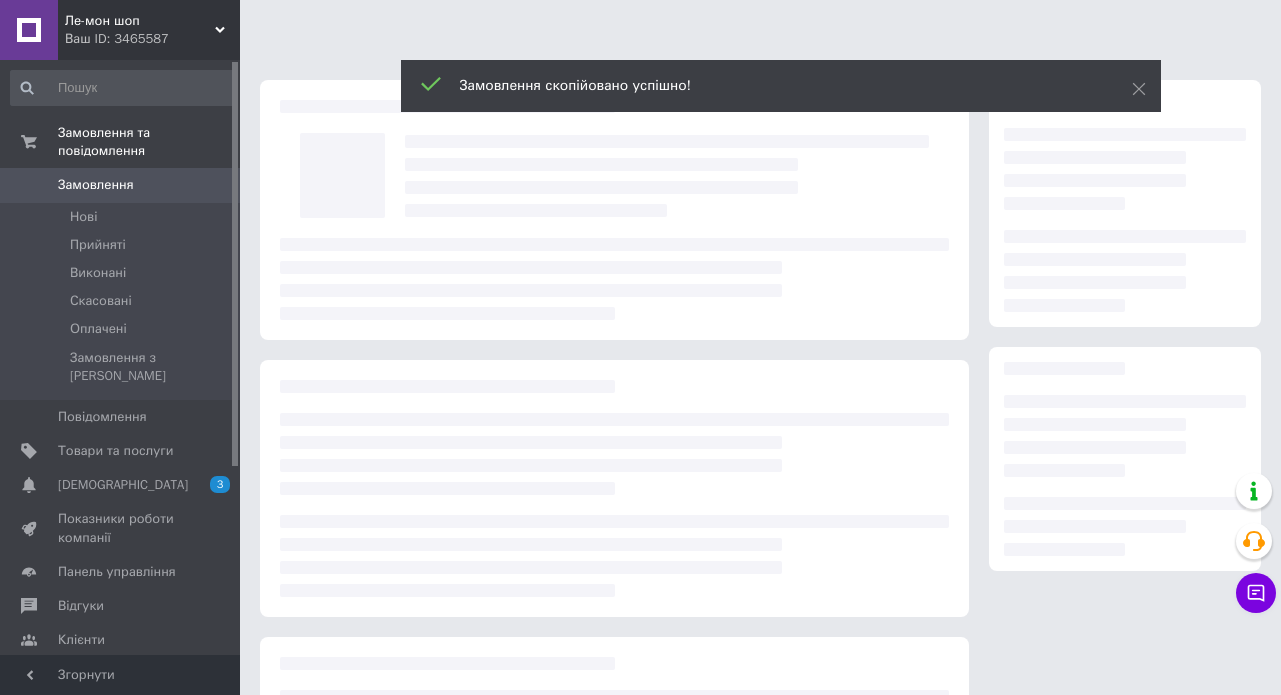 scroll, scrollTop: 0, scrollLeft: 0, axis: both 